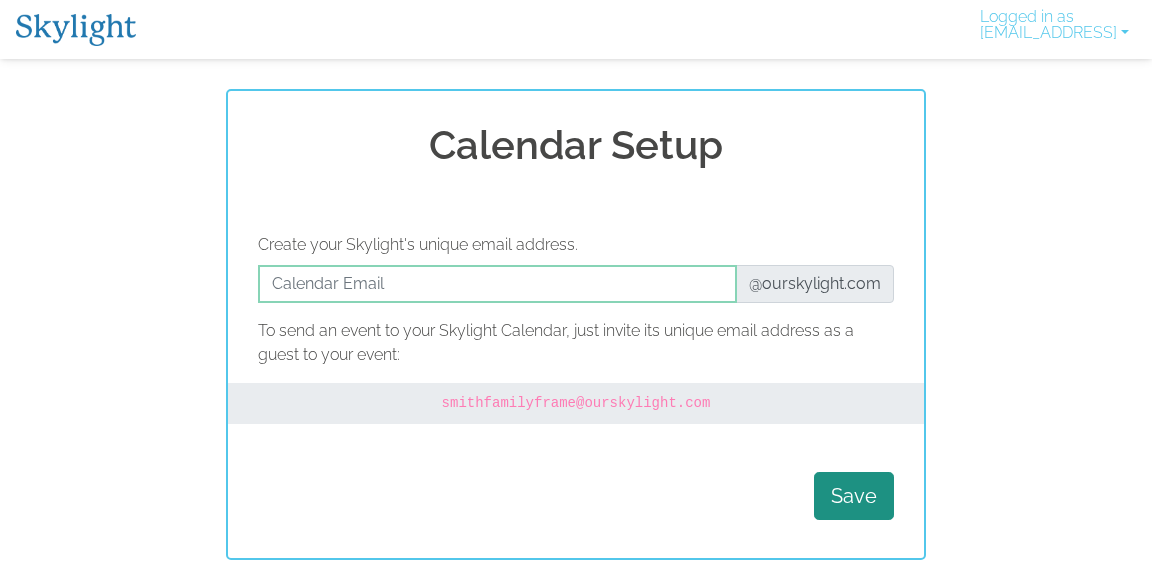 scroll, scrollTop: 0, scrollLeft: 0, axis: both 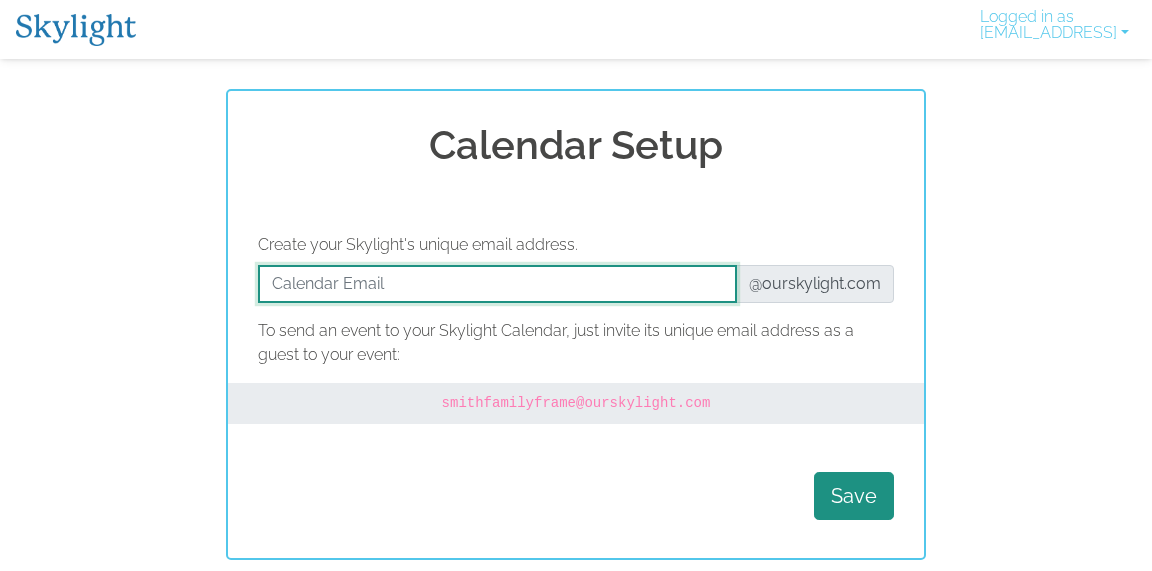click at bounding box center (497, 284) 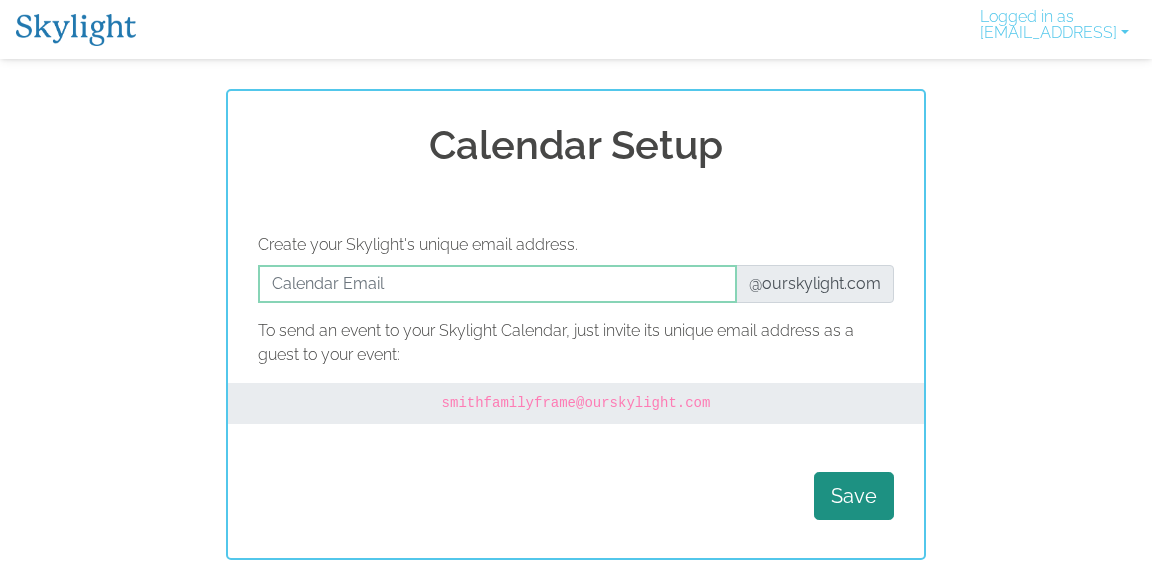 click on "To send an event to your Skylight Calendar, just invite its unique email address as a guest to your event:" at bounding box center [576, 343] 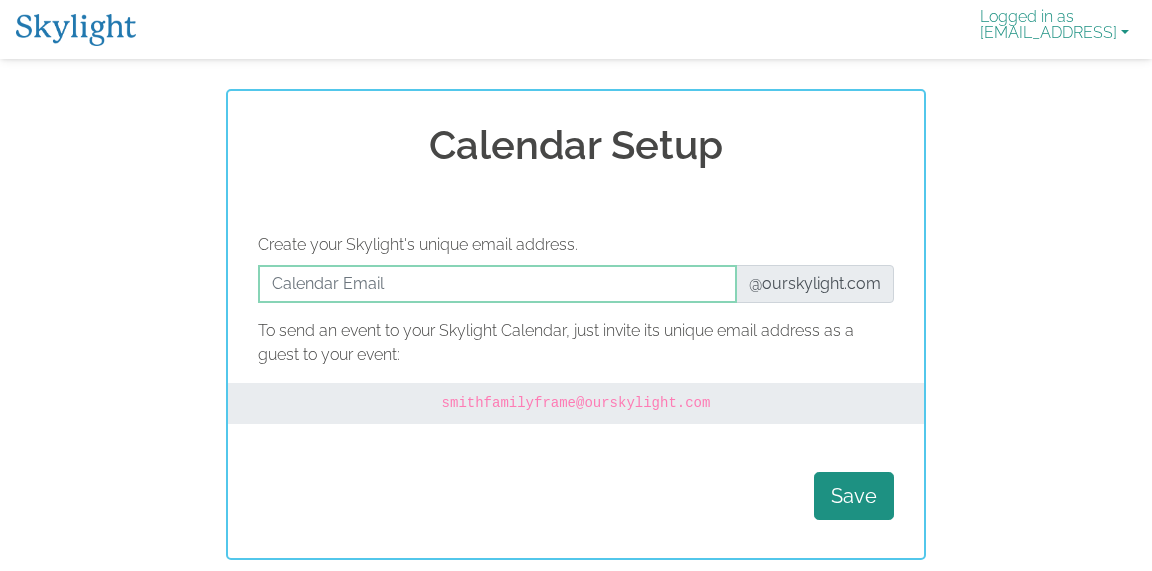 click on "Logged in as [EMAIL_ADDRESS]" at bounding box center [1054, 29] 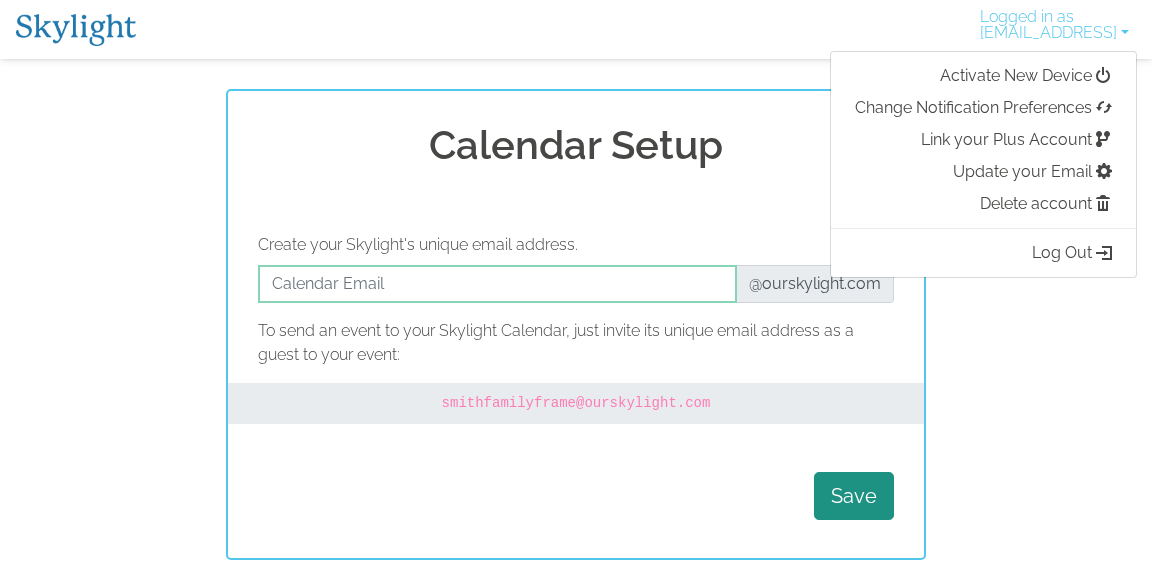click on "Calendar Setup Create your Skylight's unique email address.   @[EMAIL_DOMAIN] To send an event to your Skylight Calendar, just invite its unique email address as a guest to your event: [EMAIL_ADDRESS] Save" at bounding box center (576, 324) 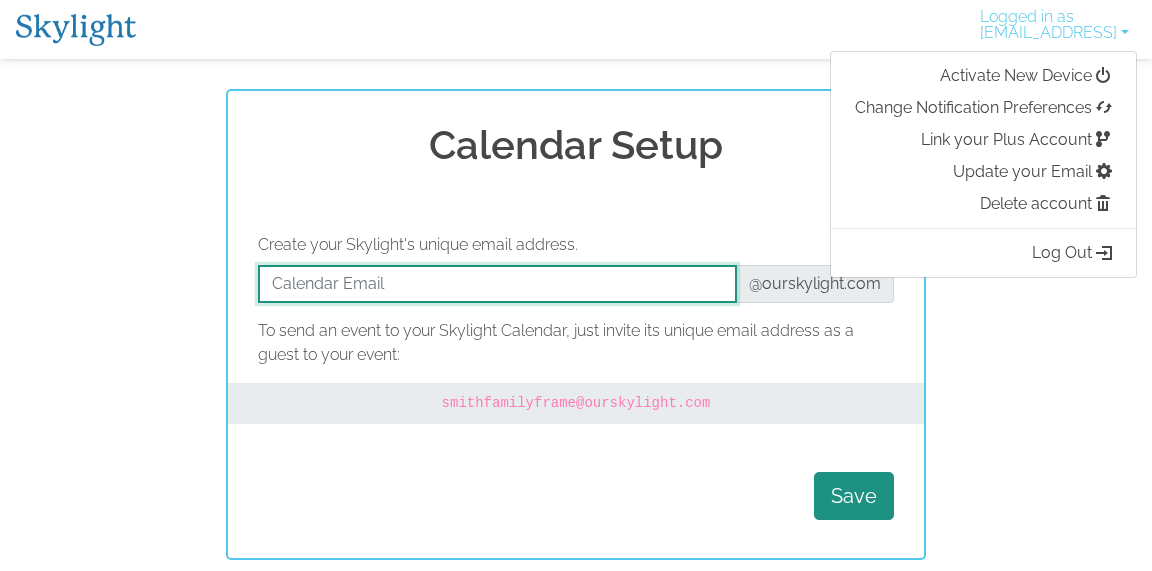 click at bounding box center (497, 284) 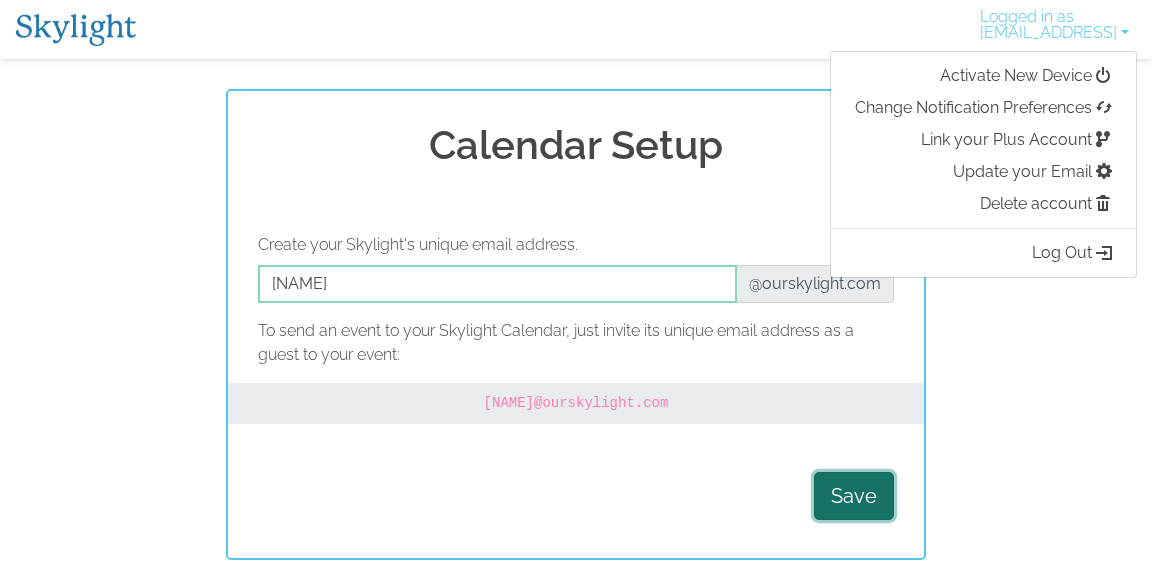 click on "Save" at bounding box center [854, 496] 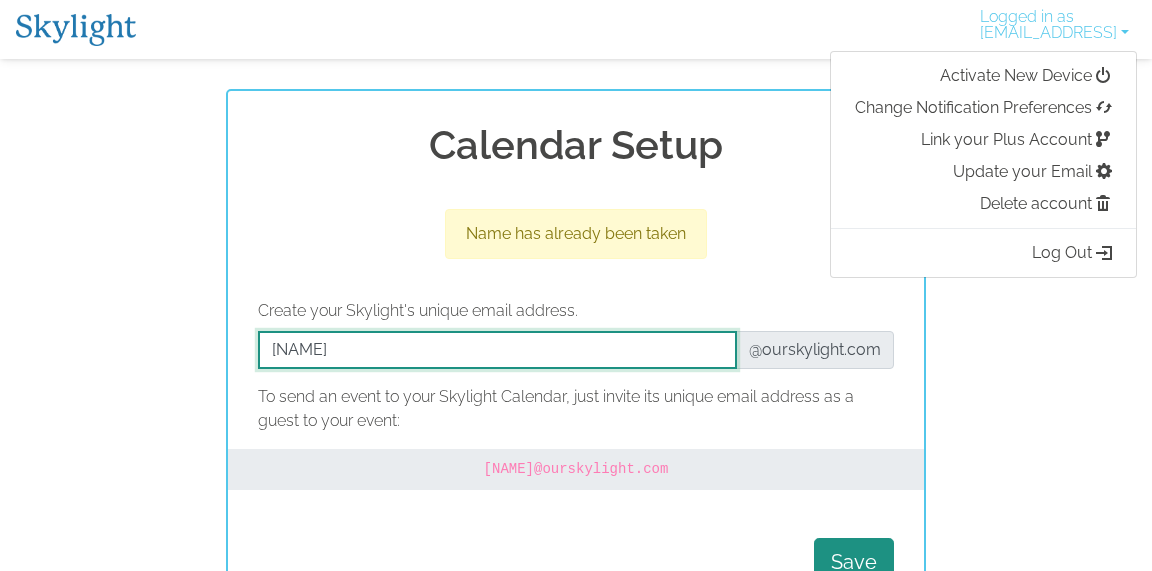 click at bounding box center [497, 350] 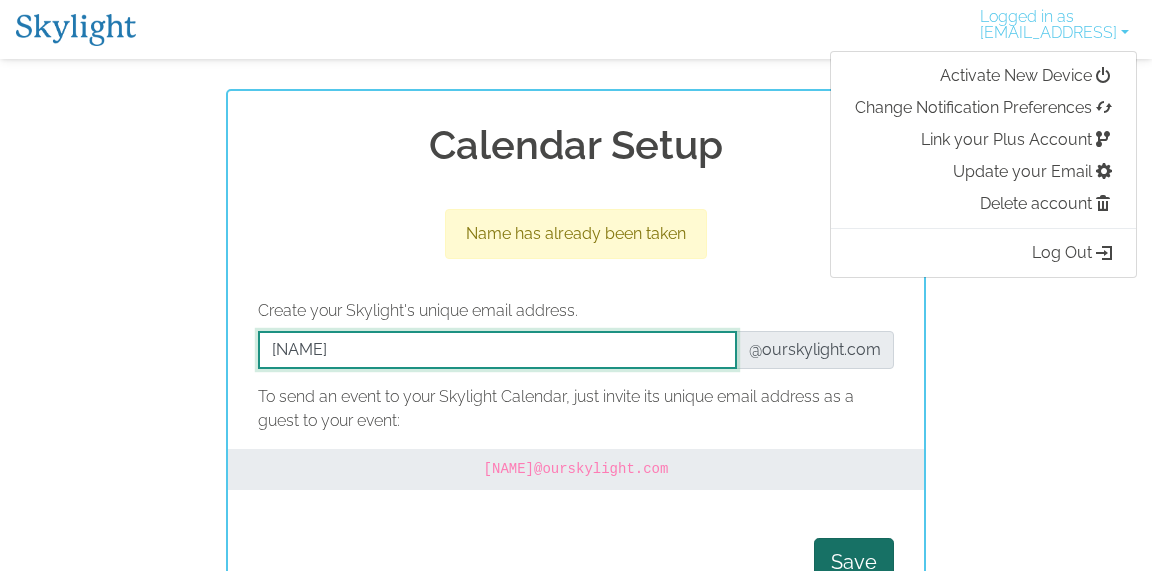 type on "Provusfam" 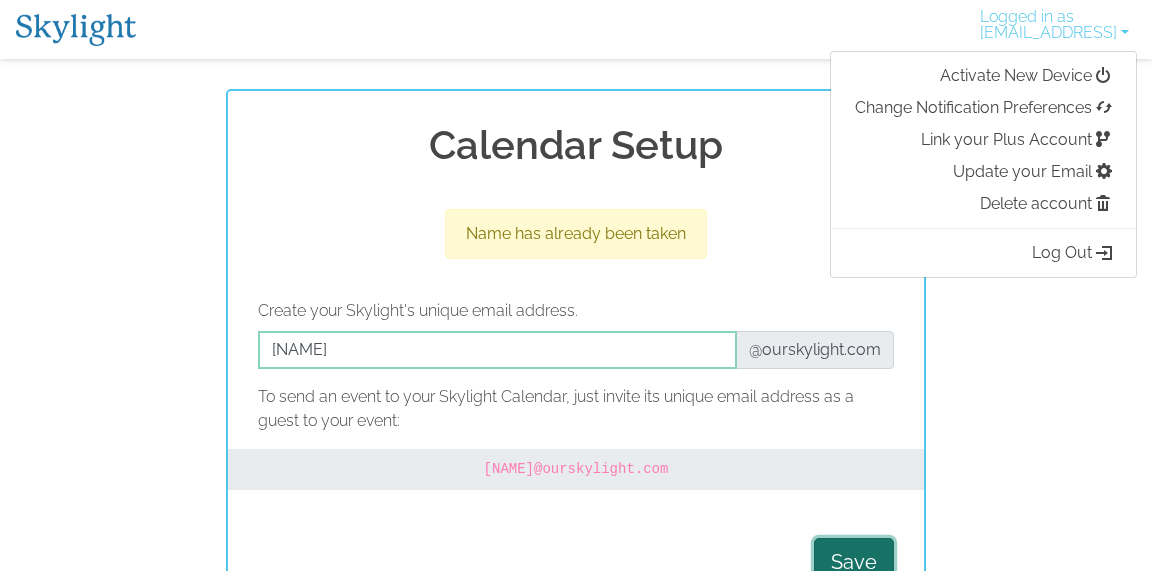 click on "Save" at bounding box center (854, 562) 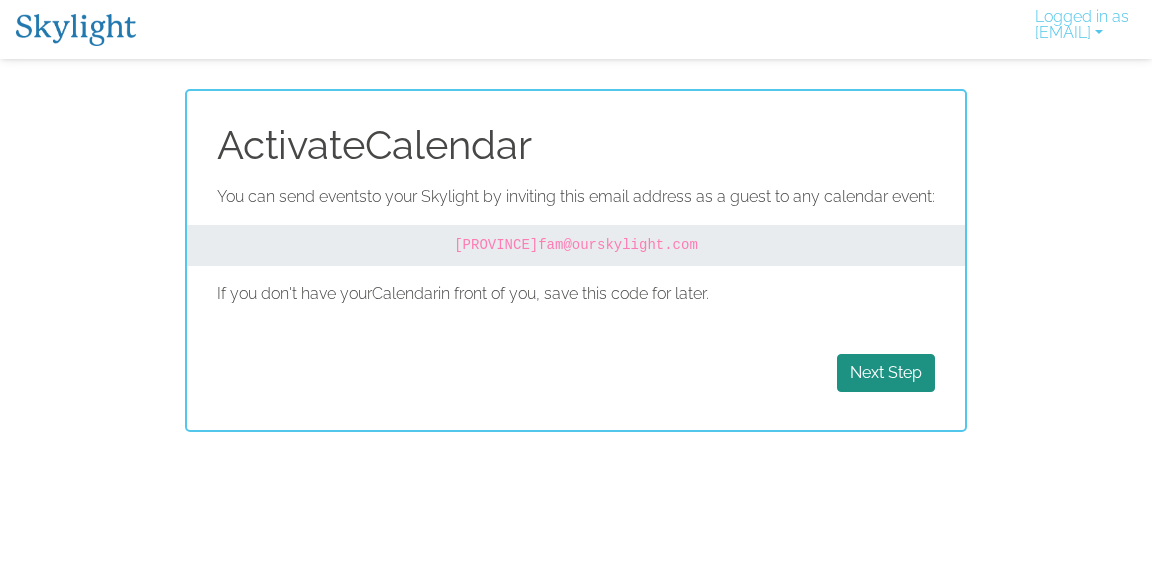 scroll, scrollTop: 0, scrollLeft: 0, axis: both 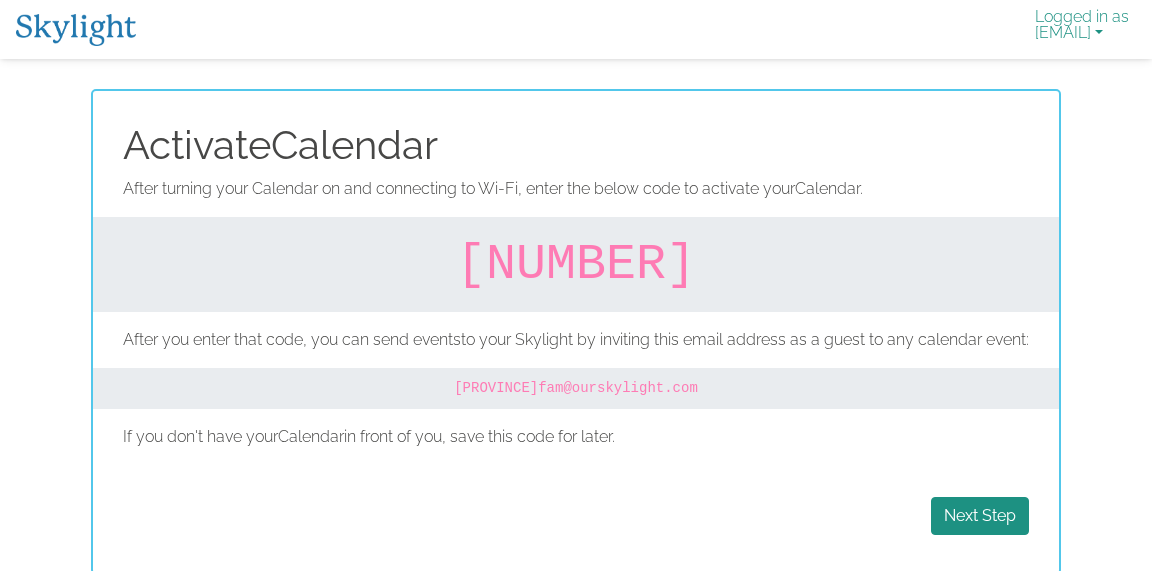 click on "Logged in as danaprovus@gmail.com" at bounding box center (1082, 29) 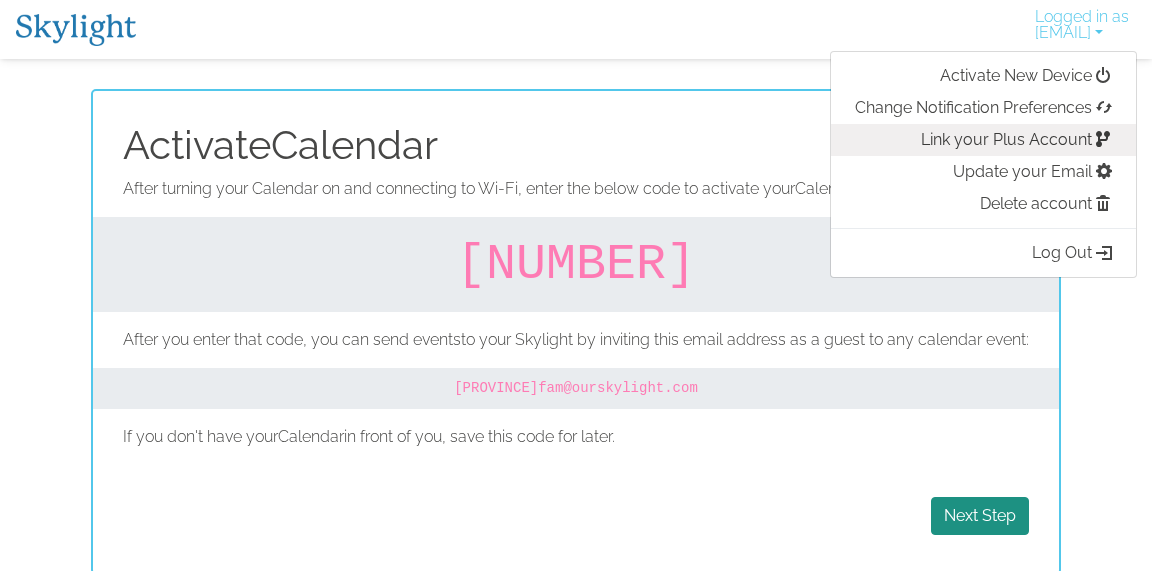 click on "Link your Plus Account" at bounding box center [983, 140] 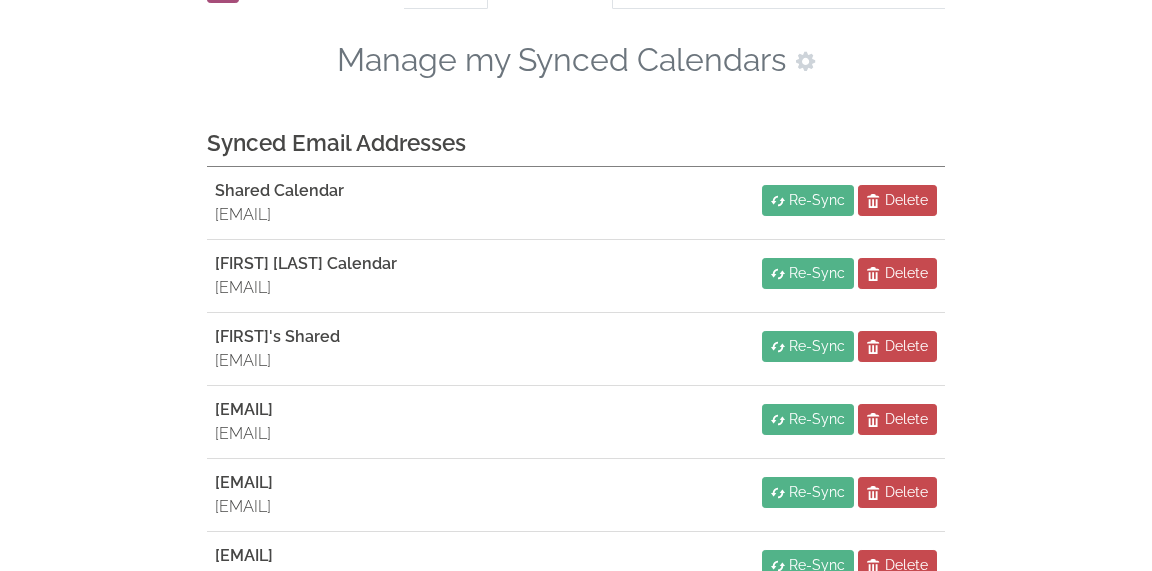 scroll, scrollTop: 136, scrollLeft: 0, axis: vertical 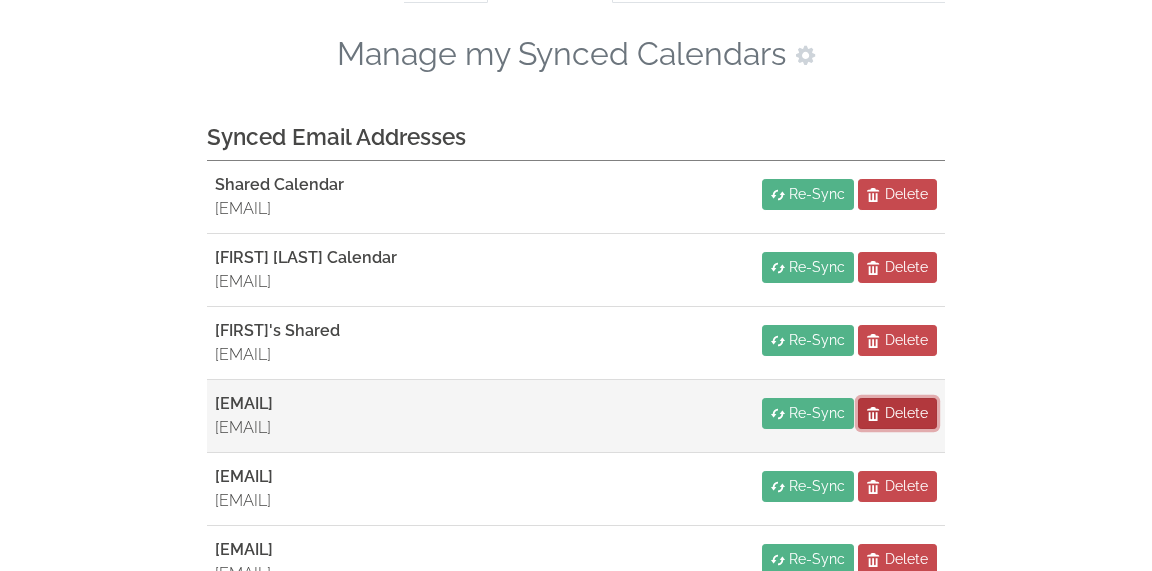 click on "Delete" at bounding box center [906, 413] 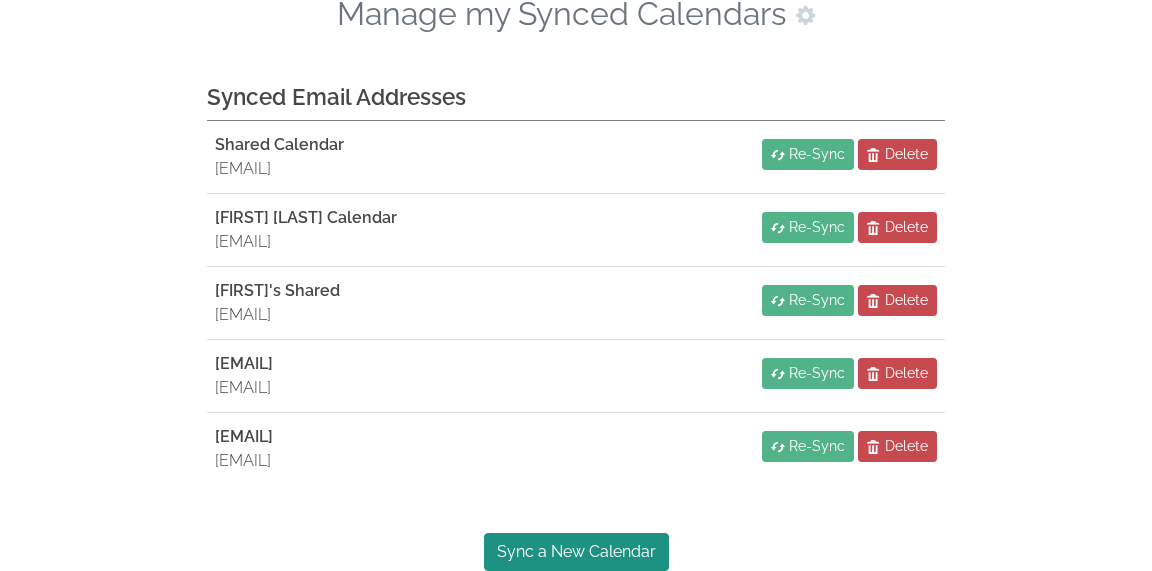 scroll, scrollTop: 175, scrollLeft: 0, axis: vertical 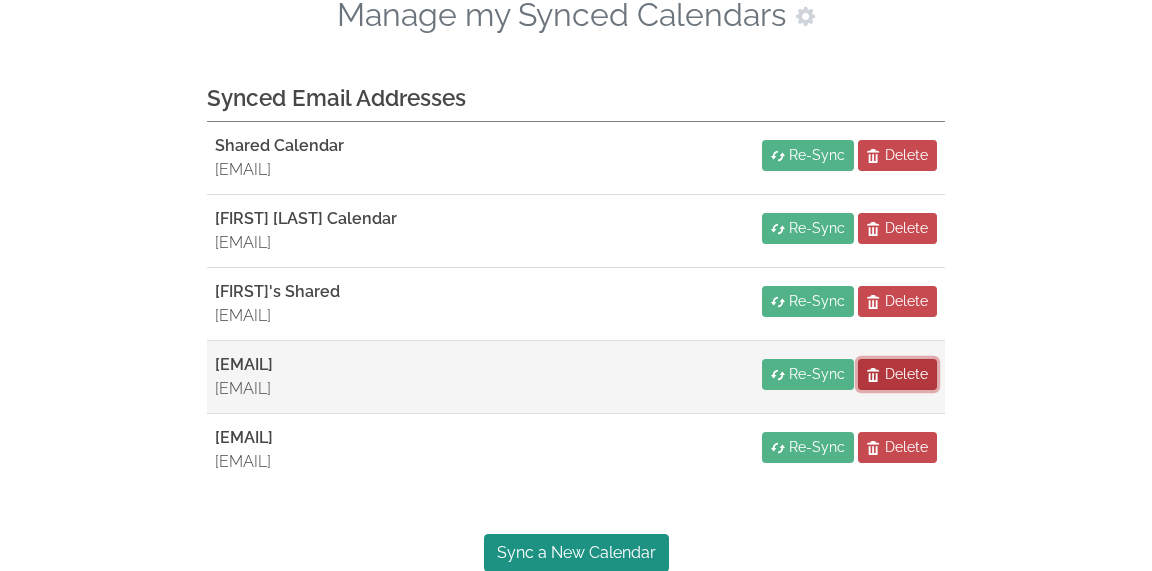 click on "Delete" at bounding box center (906, 374) 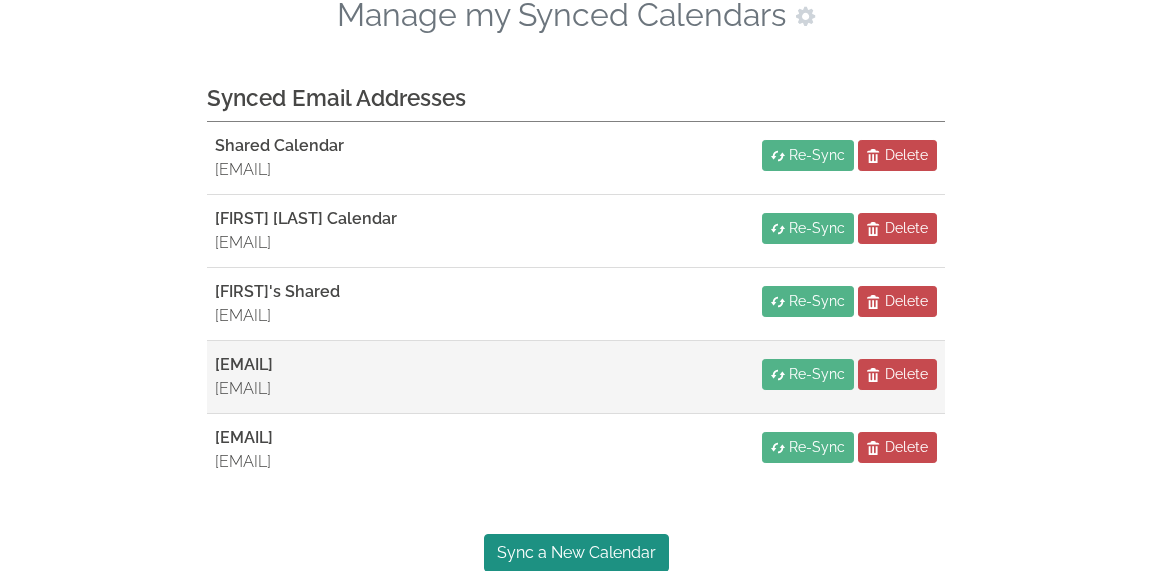 scroll, scrollTop: 102, scrollLeft: 0, axis: vertical 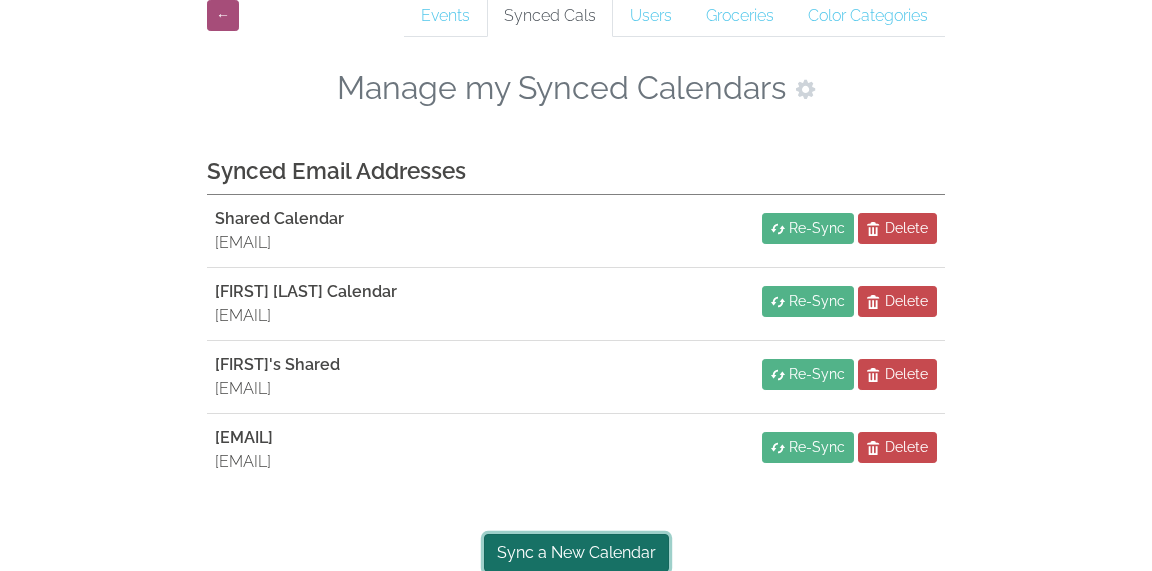 click on "Sync a New Calendar" at bounding box center [576, 553] 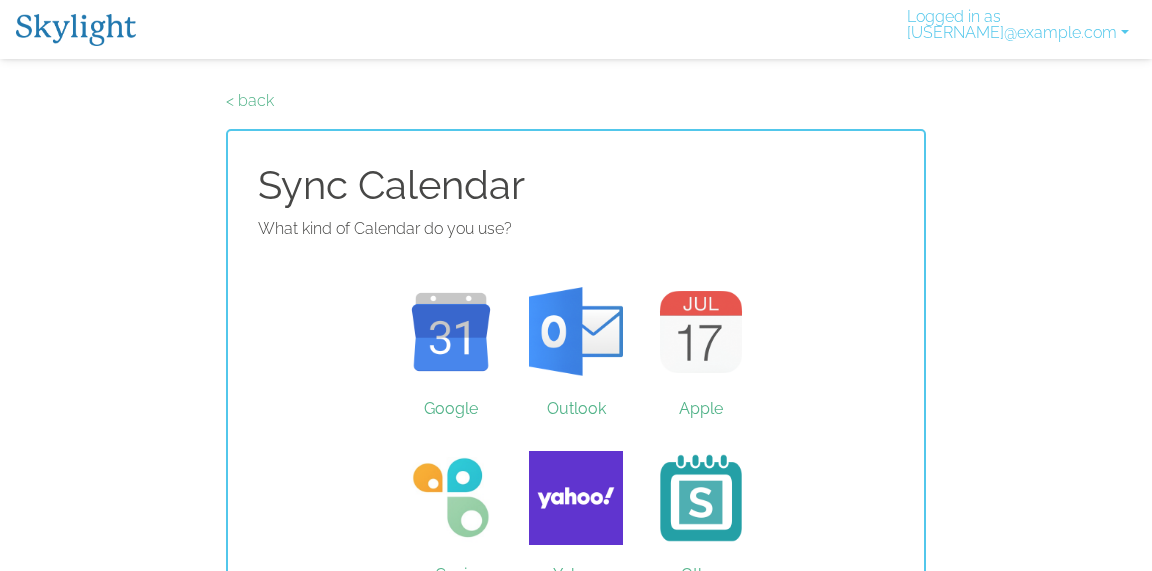 scroll, scrollTop: 0, scrollLeft: 0, axis: both 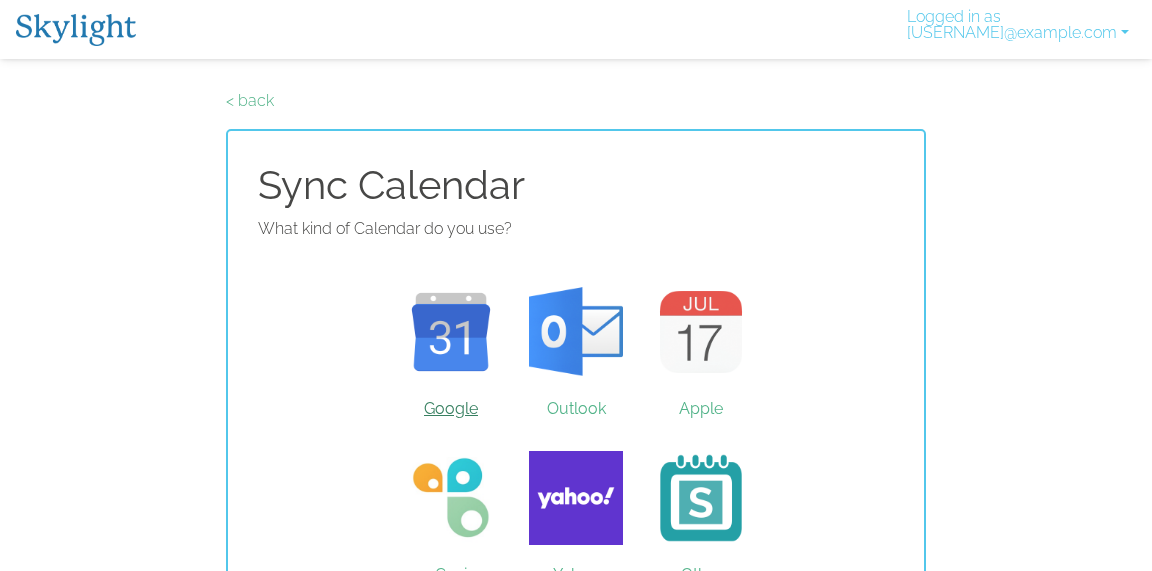 click on "Google" at bounding box center [451, 332] 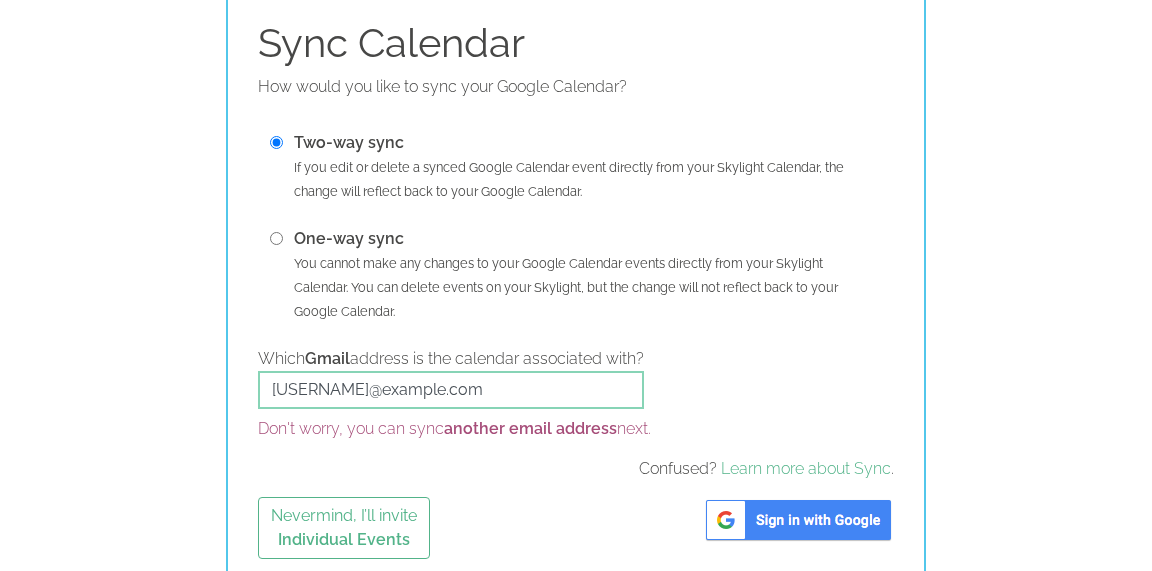 scroll, scrollTop: 162, scrollLeft: 0, axis: vertical 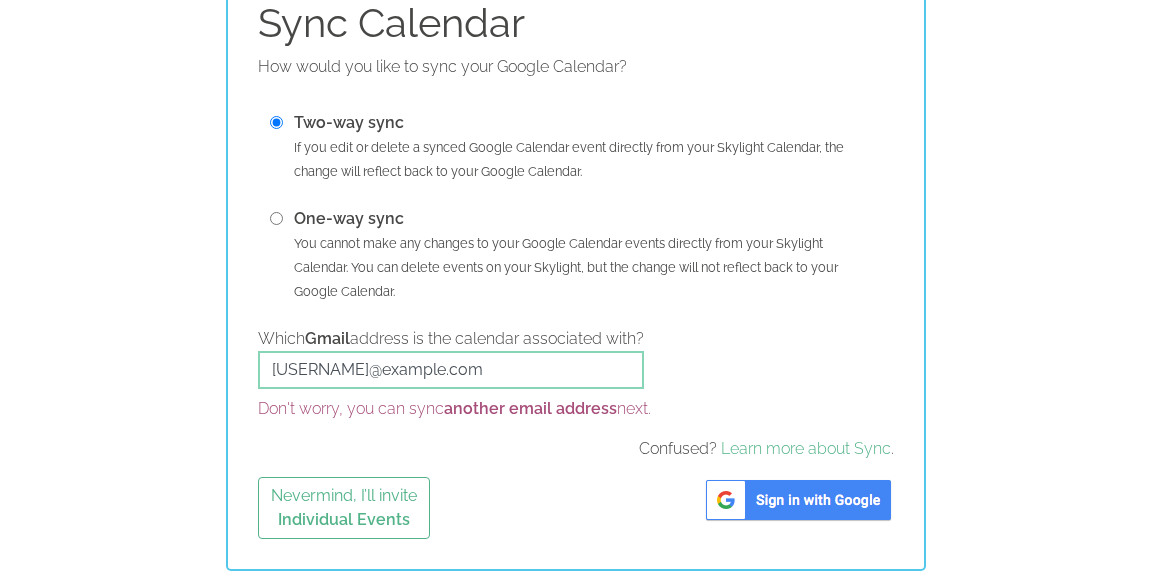 click at bounding box center [798, 500] 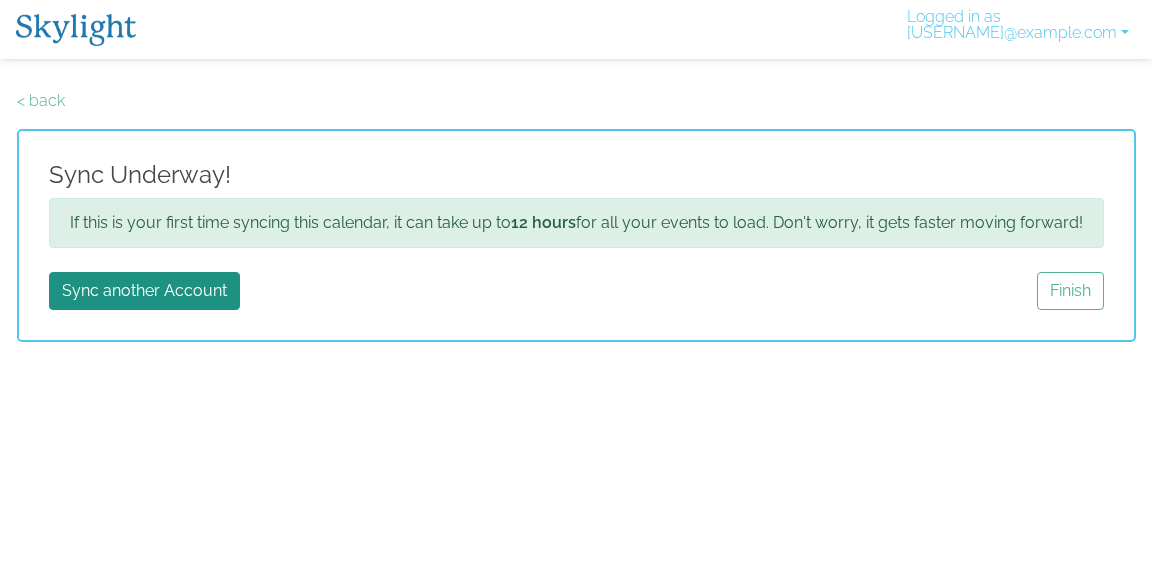 scroll, scrollTop: 0, scrollLeft: 0, axis: both 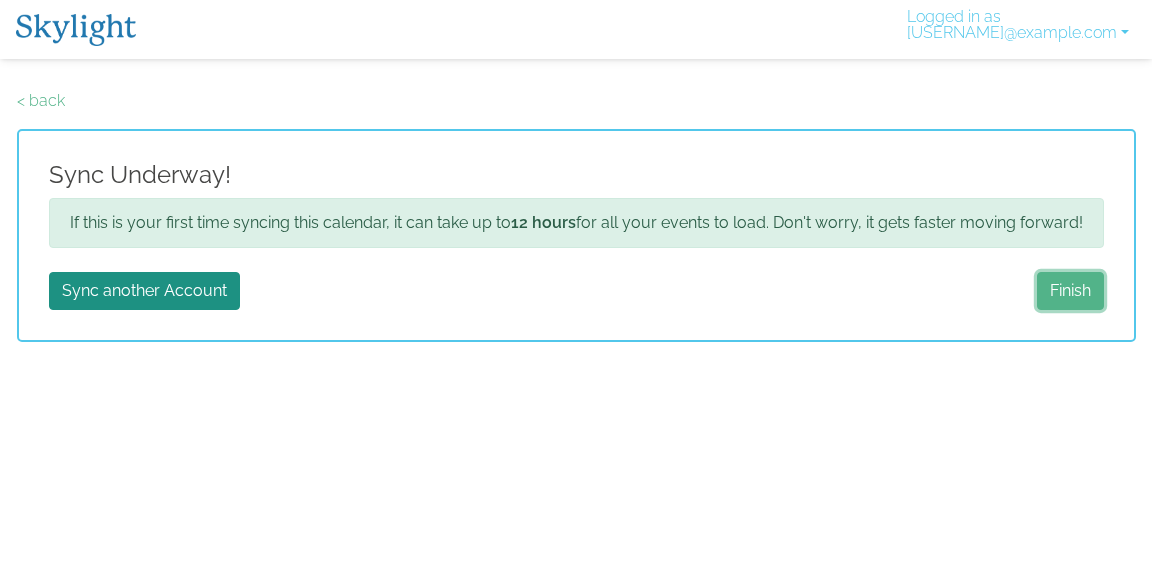 click on "Finish" at bounding box center [1070, 291] 